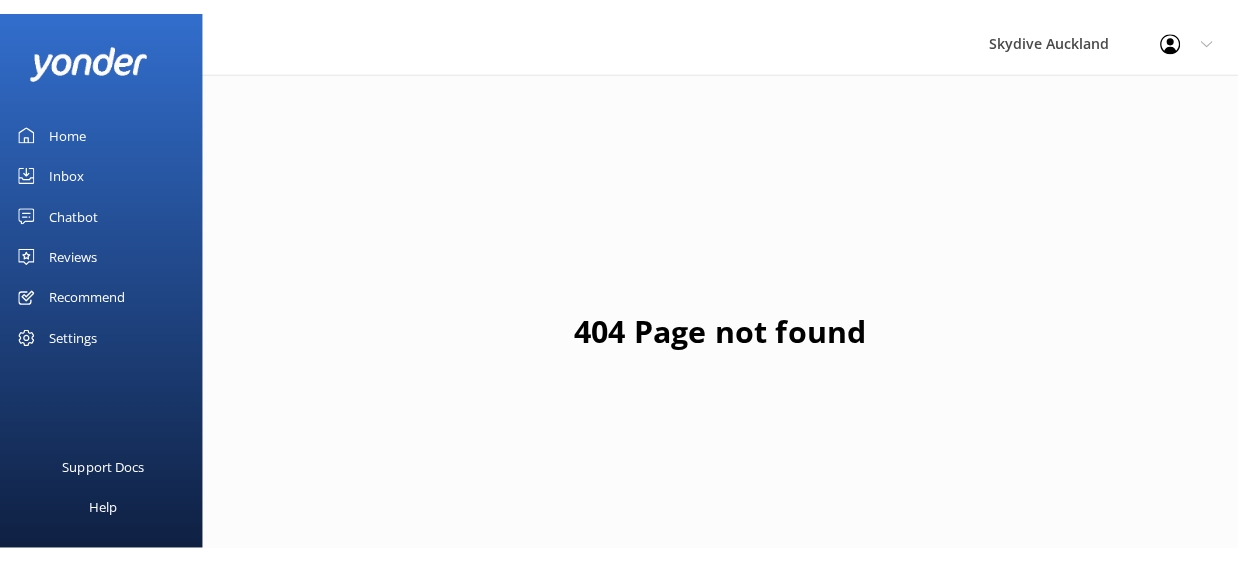 scroll, scrollTop: 0, scrollLeft: 0, axis: both 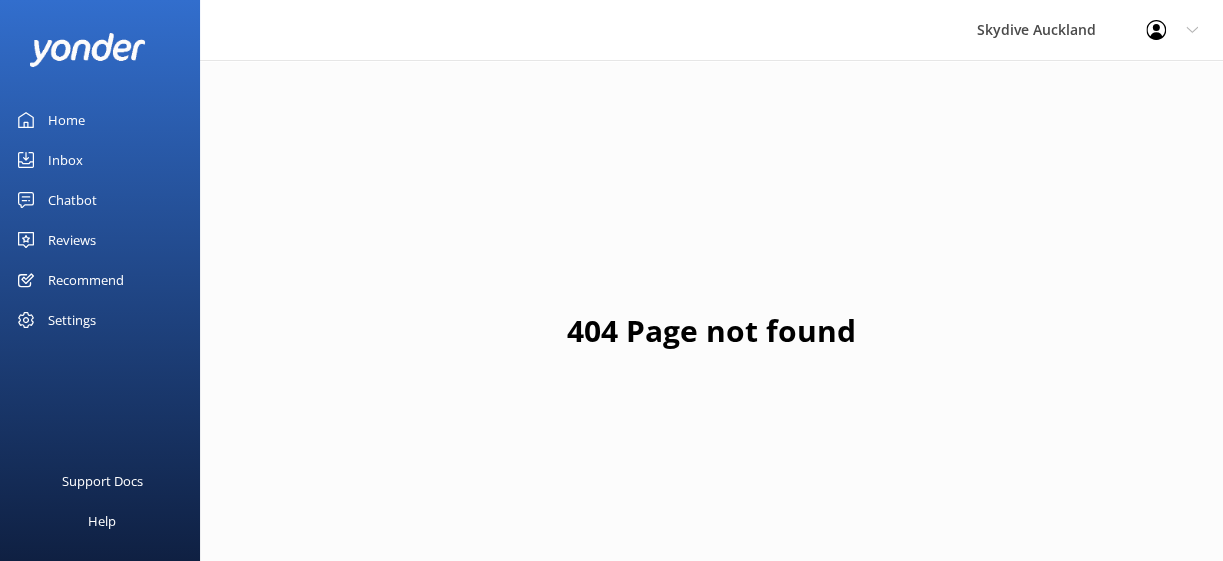 click on "Inbox" at bounding box center (65, 160) 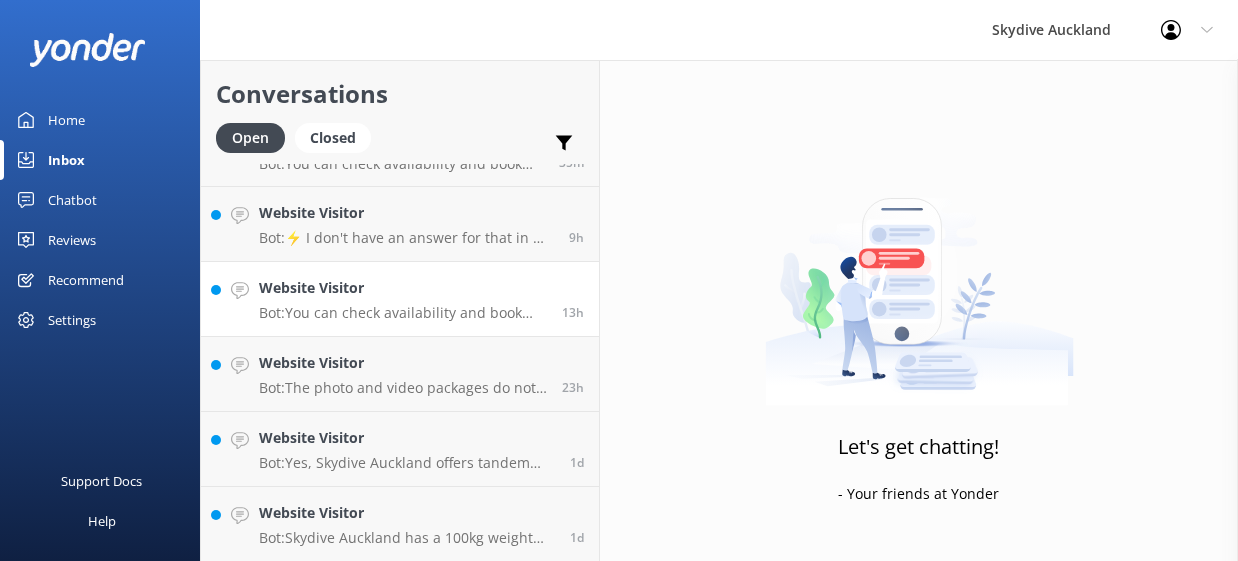 scroll, scrollTop: 0, scrollLeft: 0, axis: both 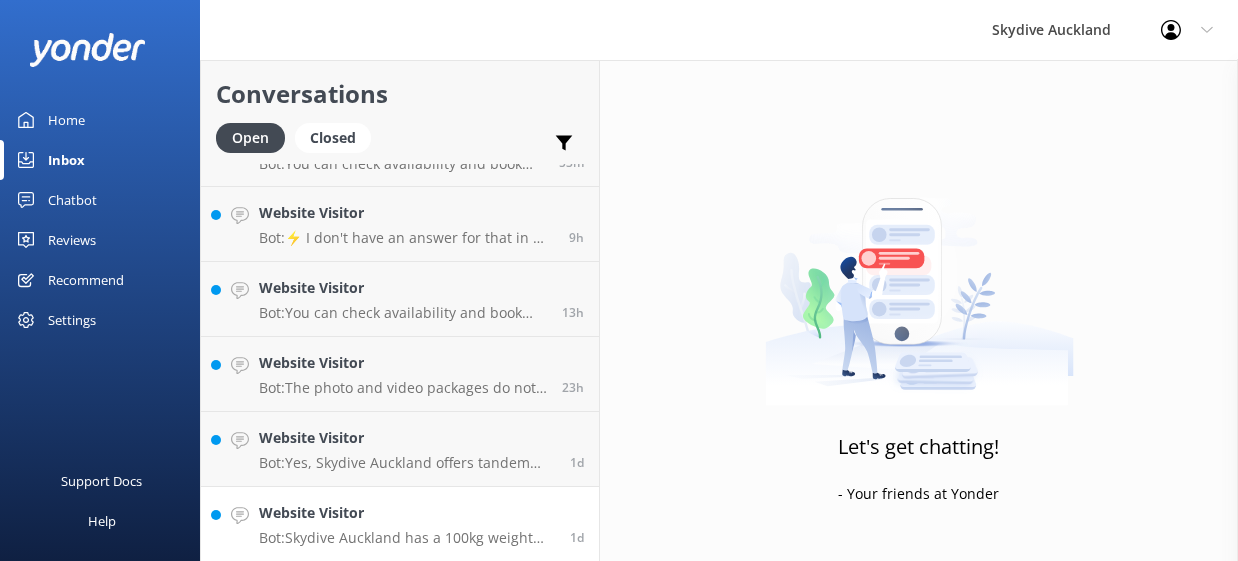 click on "Website Visitor" at bounding box center [407, 513] 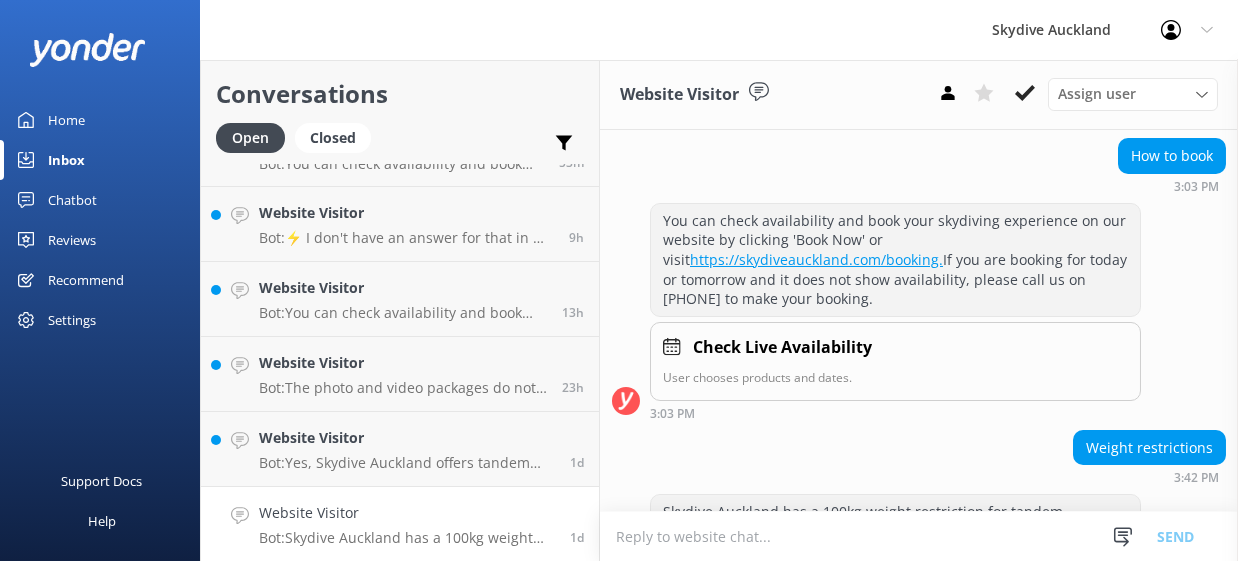scroll, scrollTop: 334, scrollLeft: 0, axis: vertical 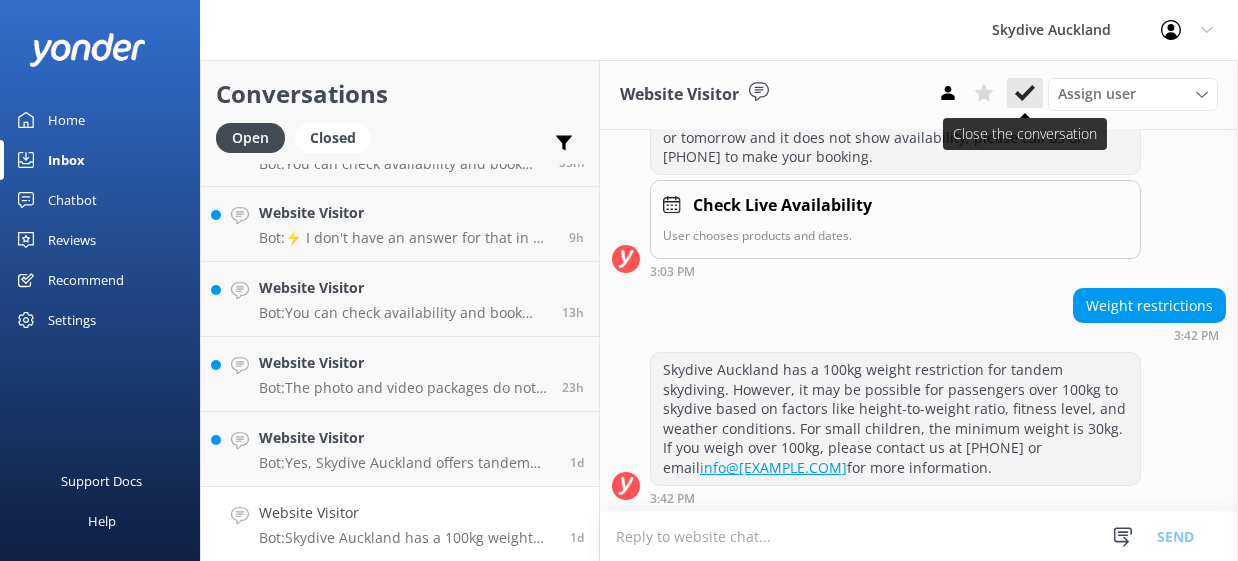 click 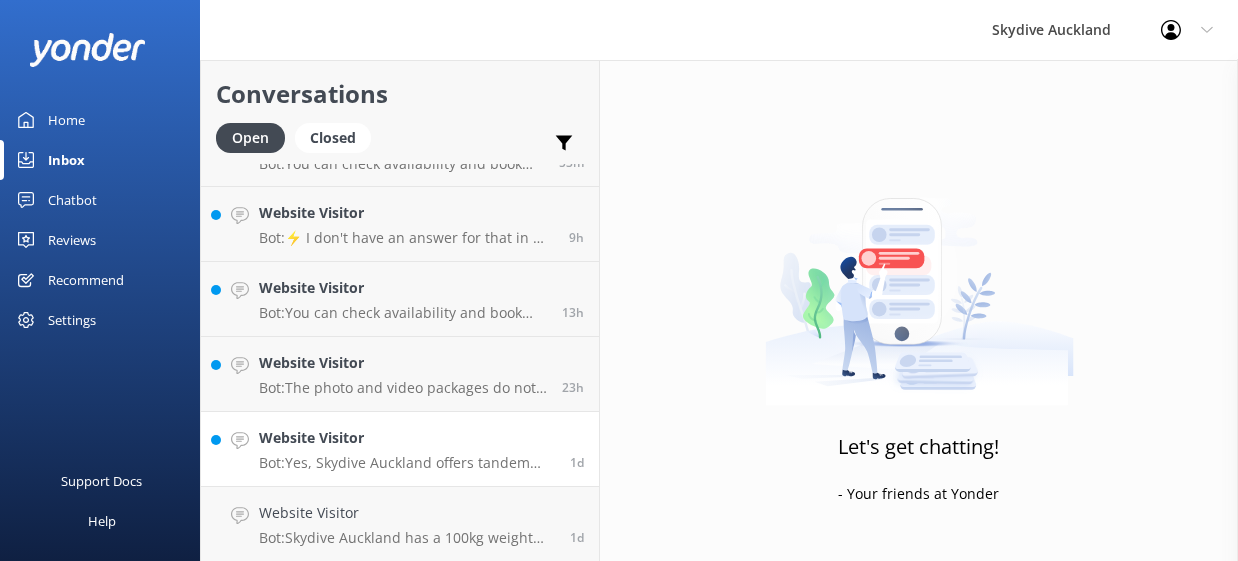 scroll, scrollTop: 0, scrollLeft: 0, axis: both 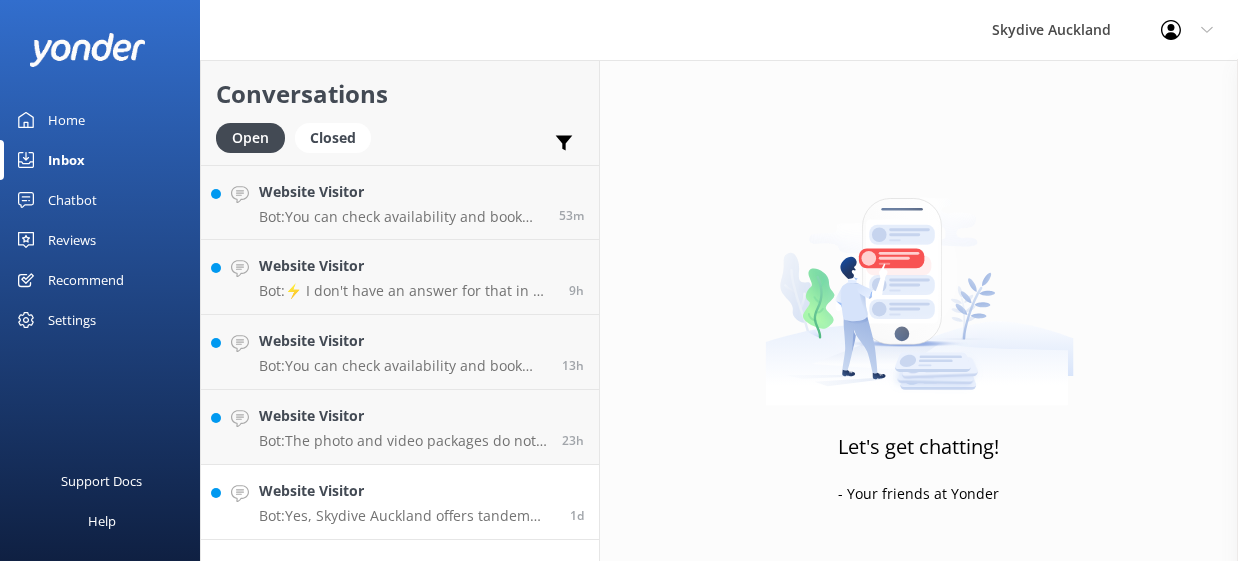 click on "Website Visitor" at bounding box center [407, 491] 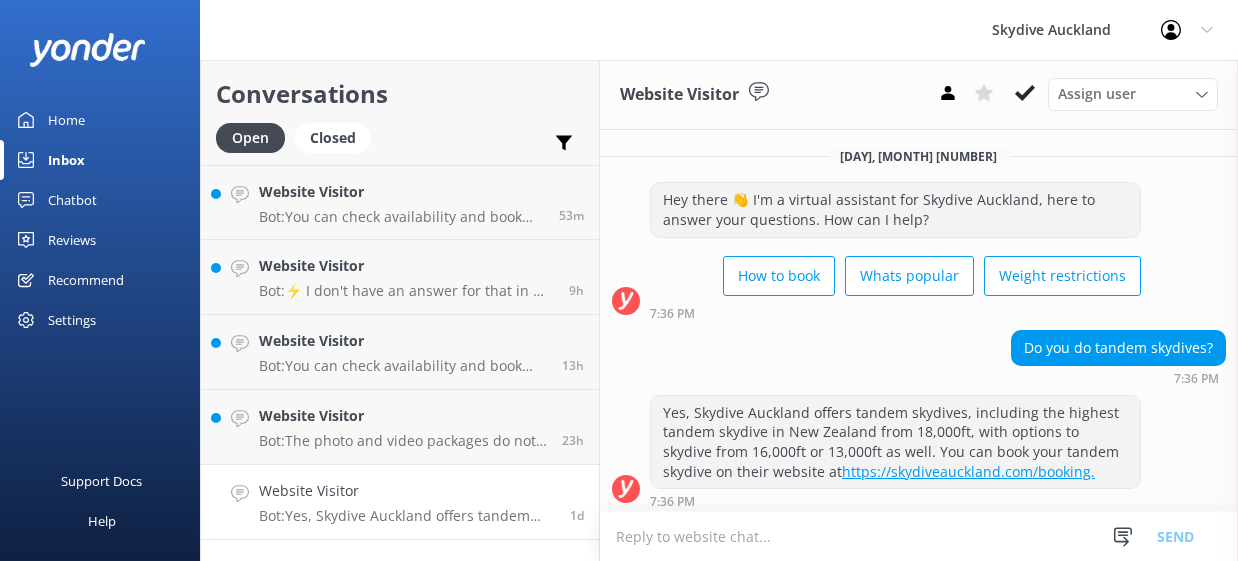 scroll, scrollTop: 4, scrollLeft: 0, axis: vertical 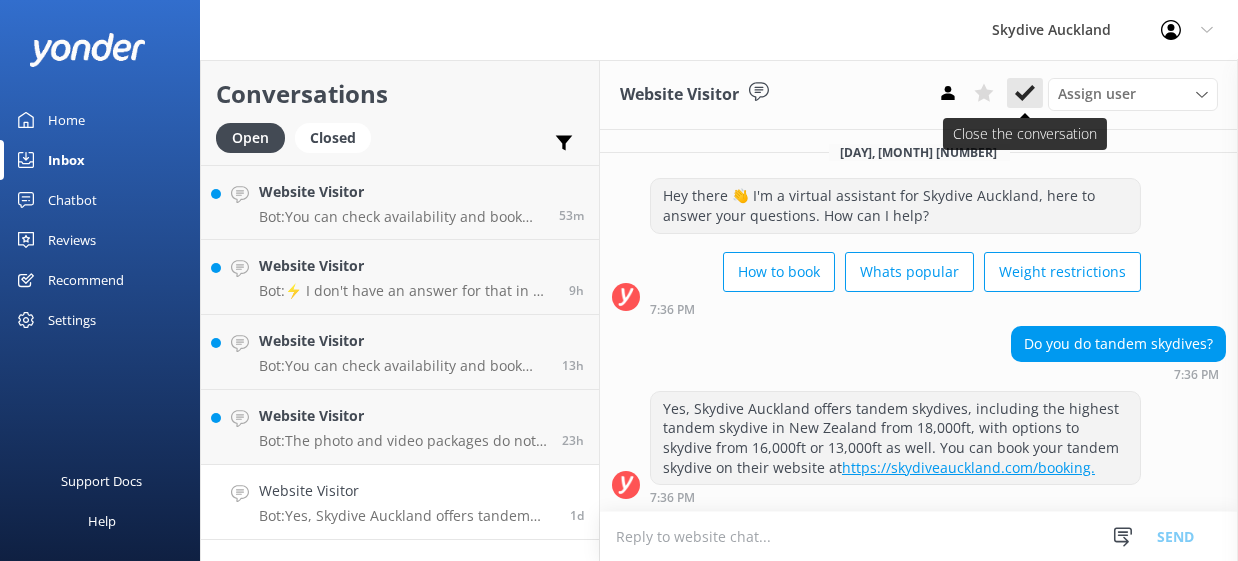 click 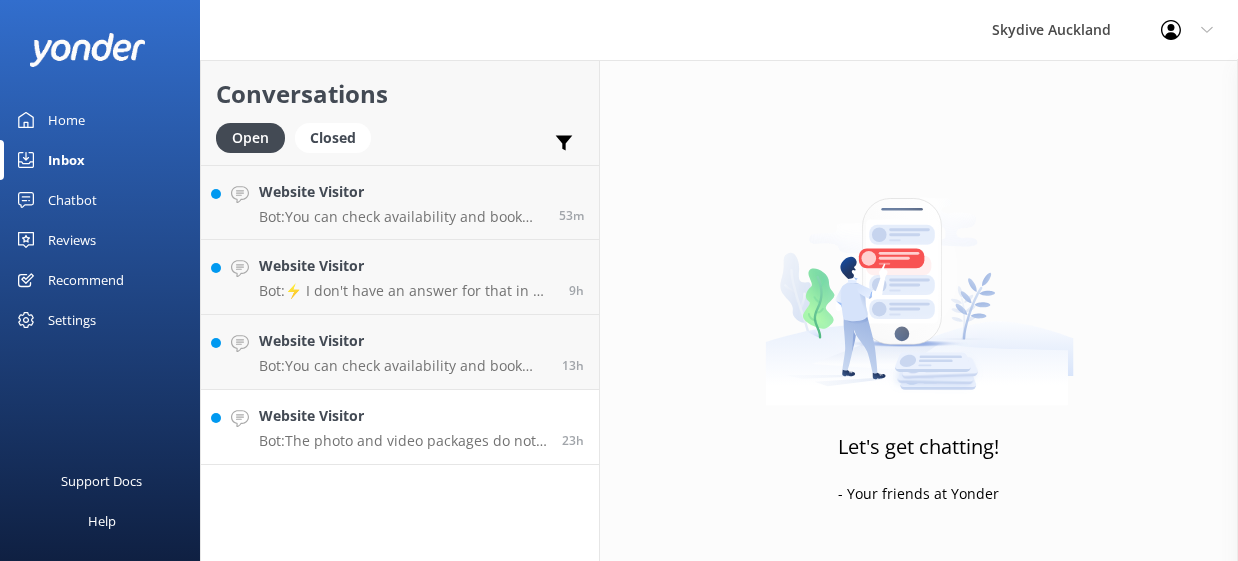 click on "Website Visitor" at bounding box center (403, 416) 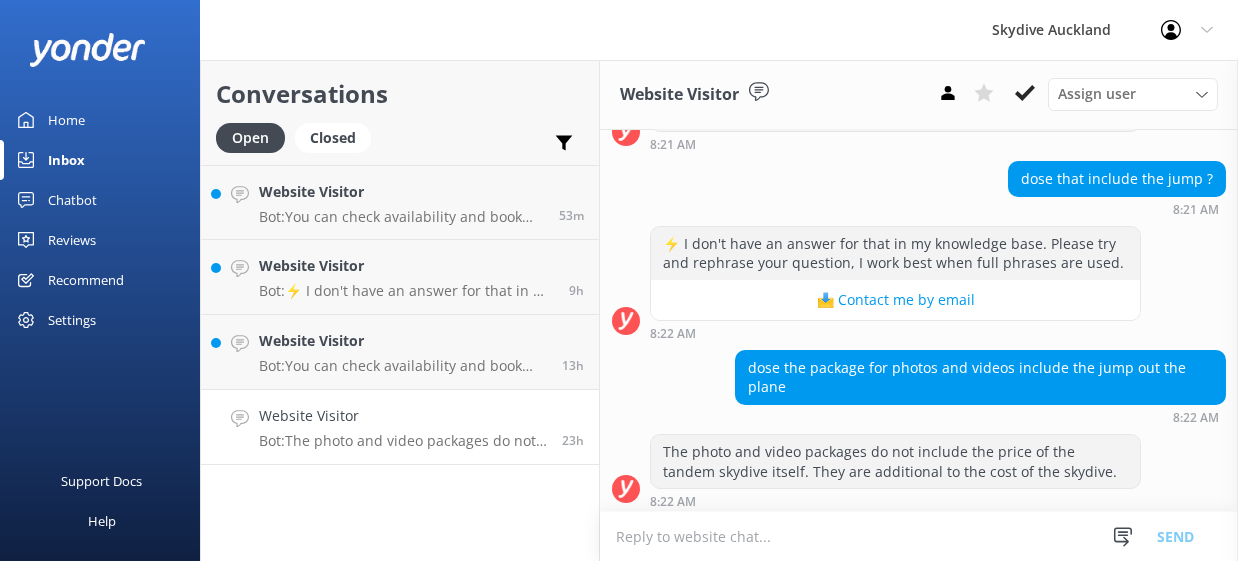 scroll, scrollTop: 321, scrollLeft: 0, axis: vertical 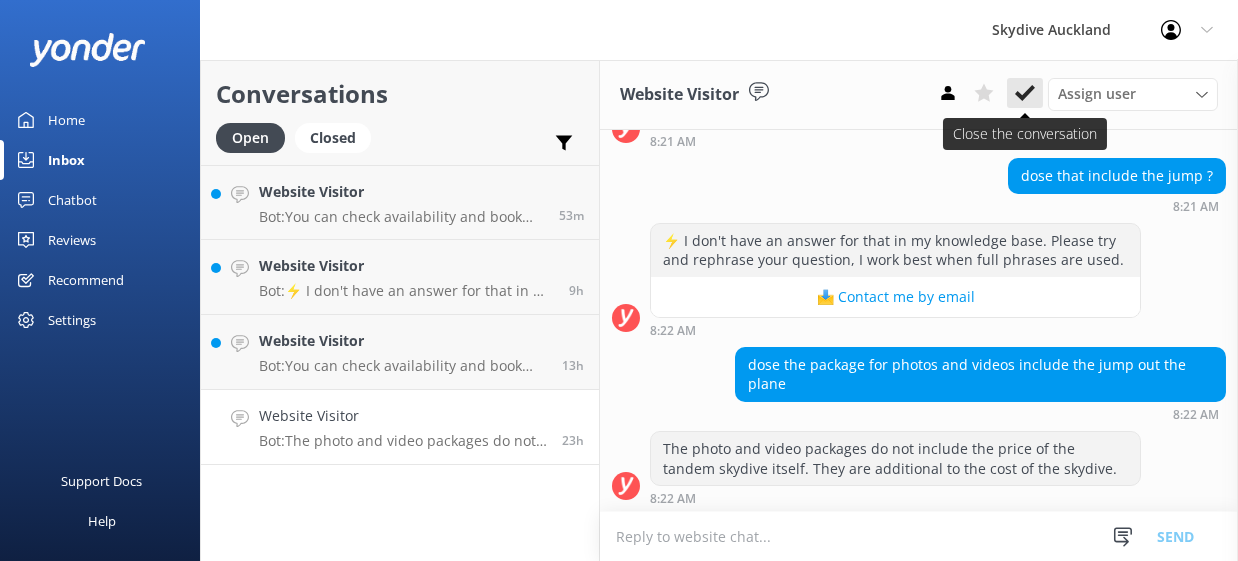 click 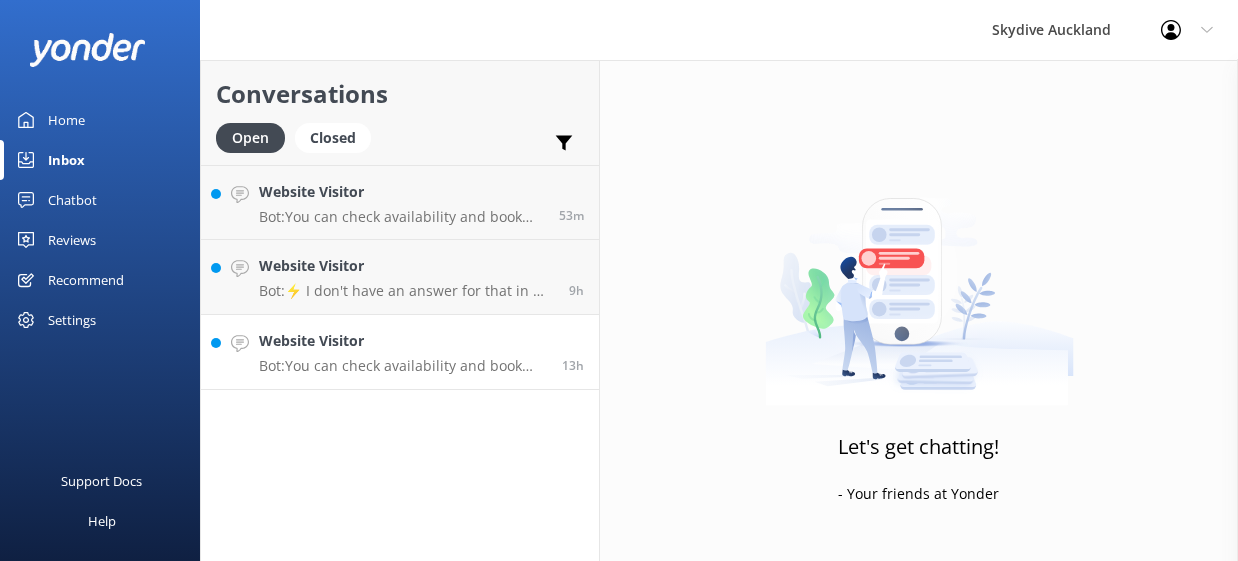 click on "Bot: You can check availability and book your skydiving experience on our website by clicking 'Book Now' or by visiting https://skydiveauckland.com/booking." at bounding box center (403, 366) 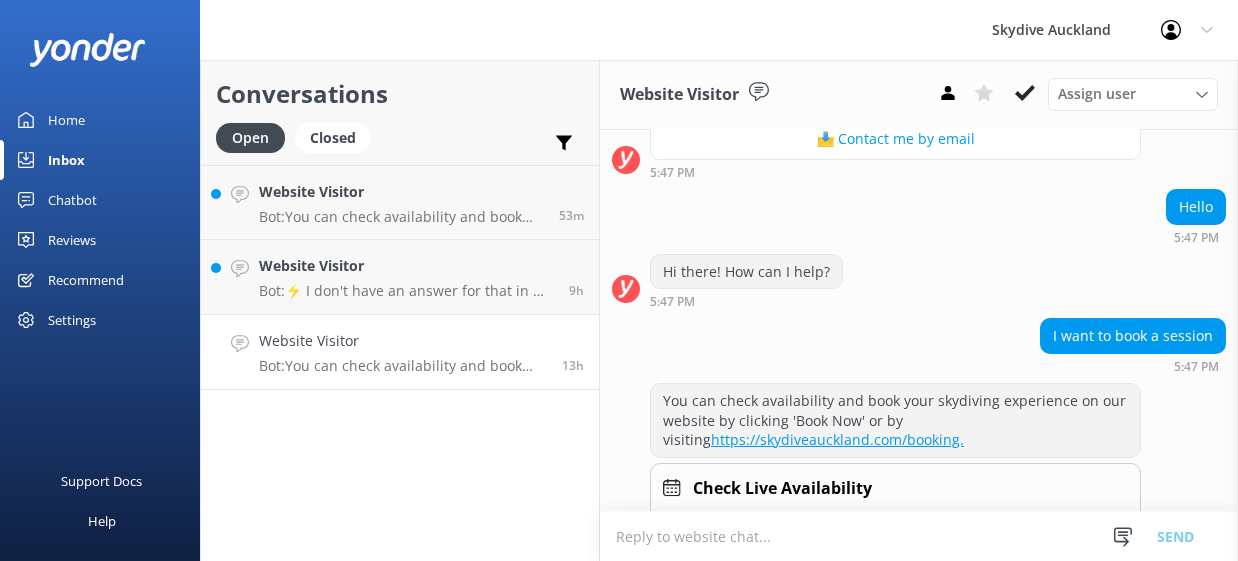 scroll, scrollTop: 239, scrollLeft: 0, axis: vertical 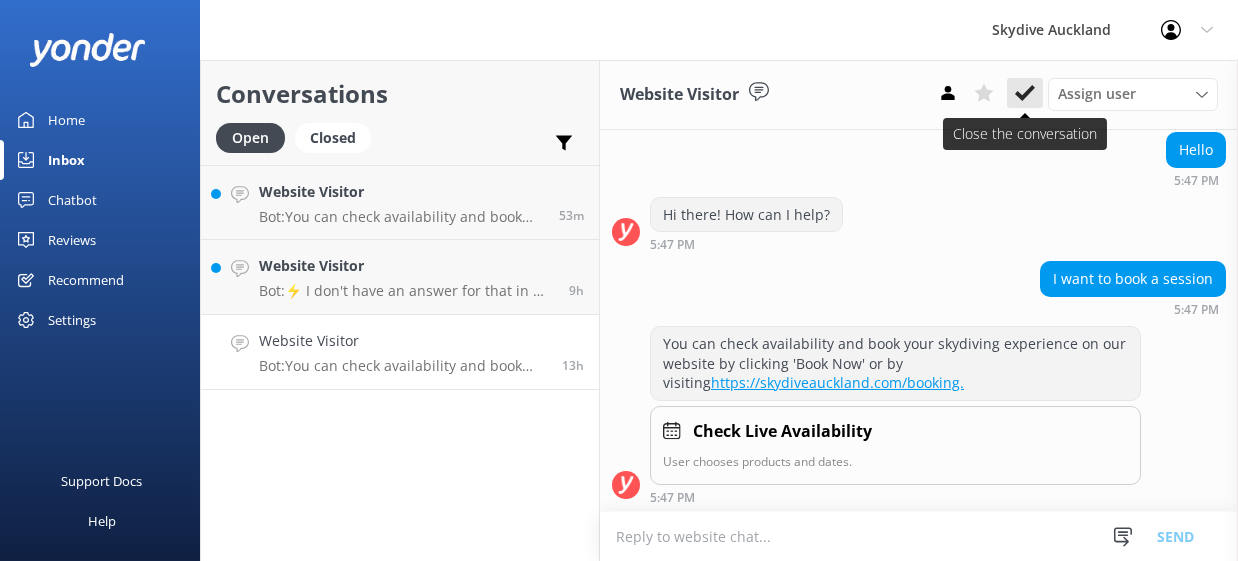 click 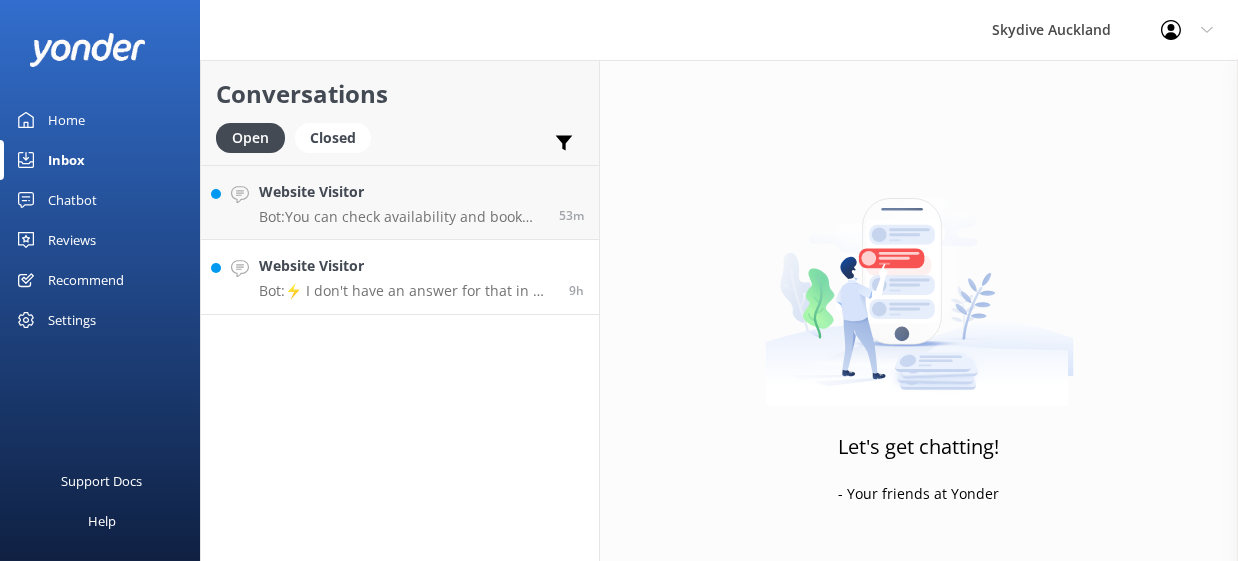 click on "Bot:  ⚡ I don't have an answer for that in my knowledge base. Please try and rephrase your question, I work best when full phrases are used." at bounding box center (406, 291) 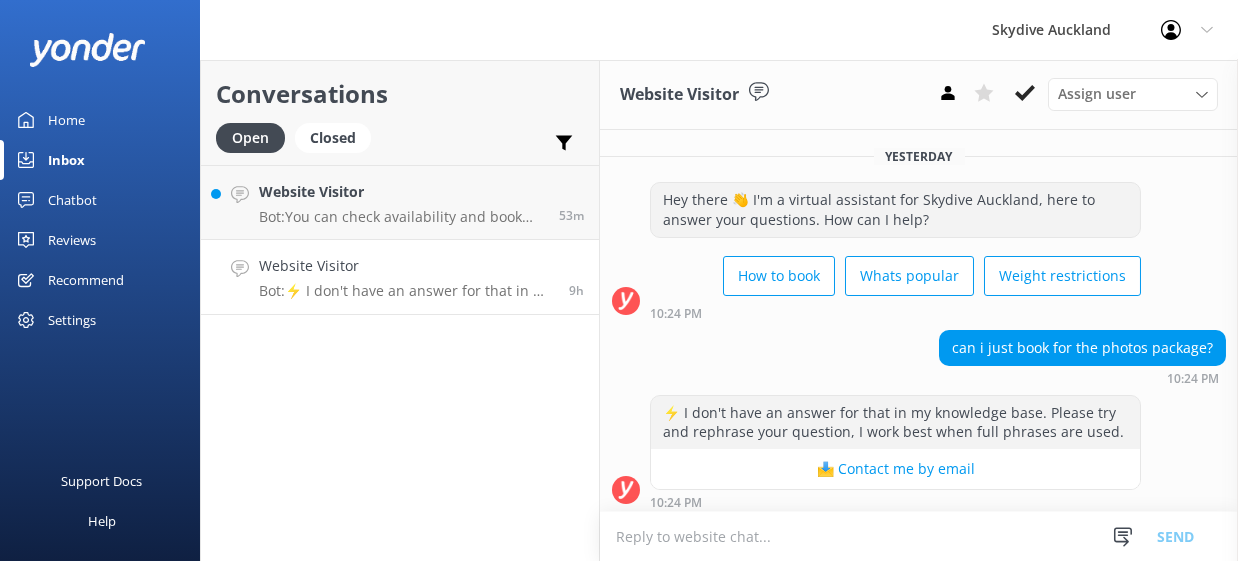 scroll, scrollTop: 5, scrollLeft: 0, axis: vertical 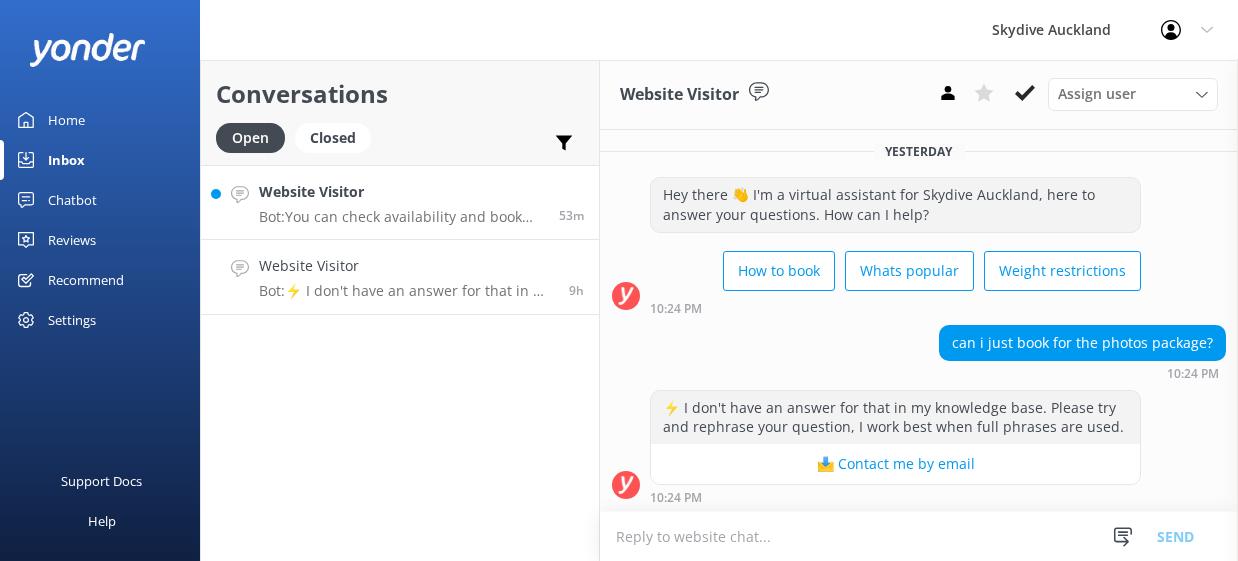 click on "Bot:  You can check availability and book your skydiving experience on our website by clicking 'Book Now' or by visiting https://skydiveauckland.com/booking. If you are booking for today or tomorrow and it does not show availability on our website, please call us on [PHONE] to make your booking." at bounding box center (401, 217) 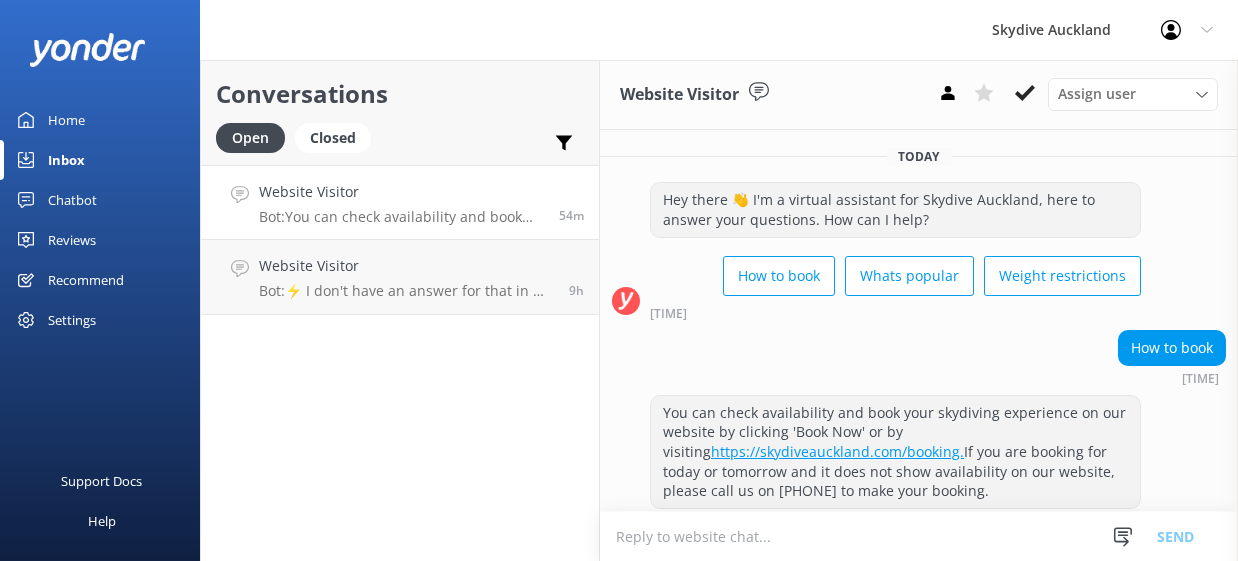 scroll, scrollTop: 107, scrollLeft: 0, axis: vertical 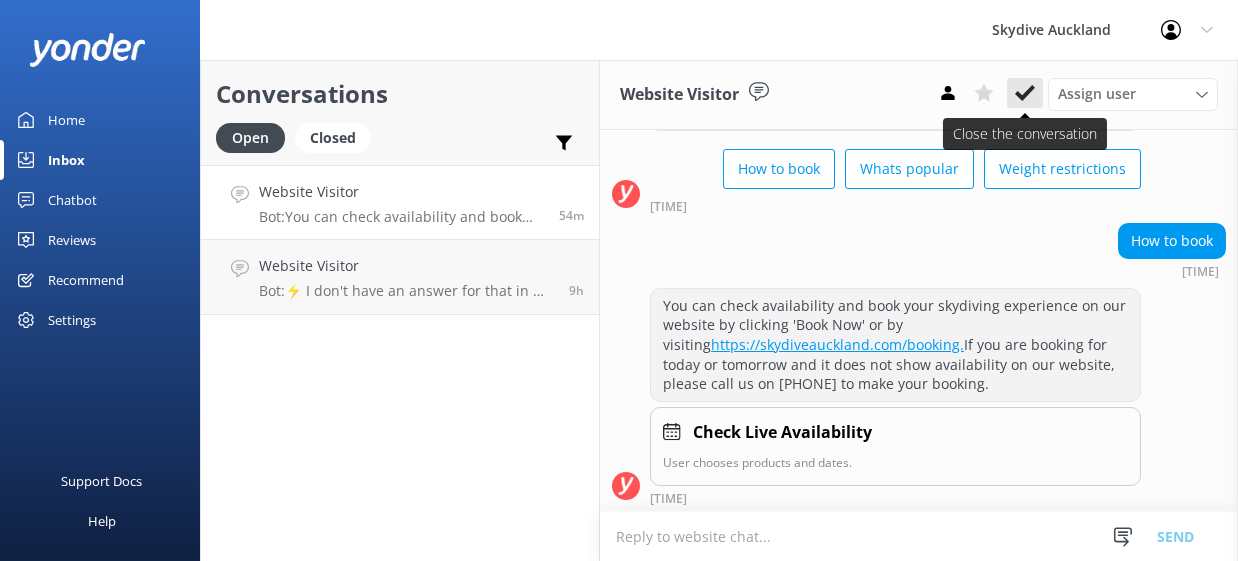 click 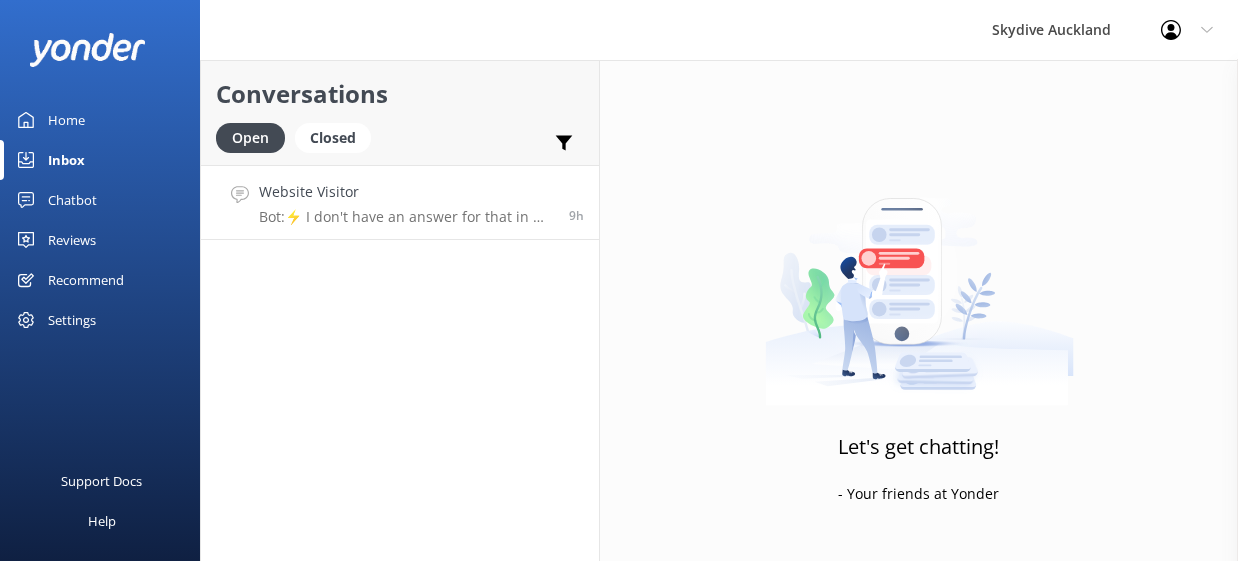 click on "Website Visitor" at bounding box center [406, 192] 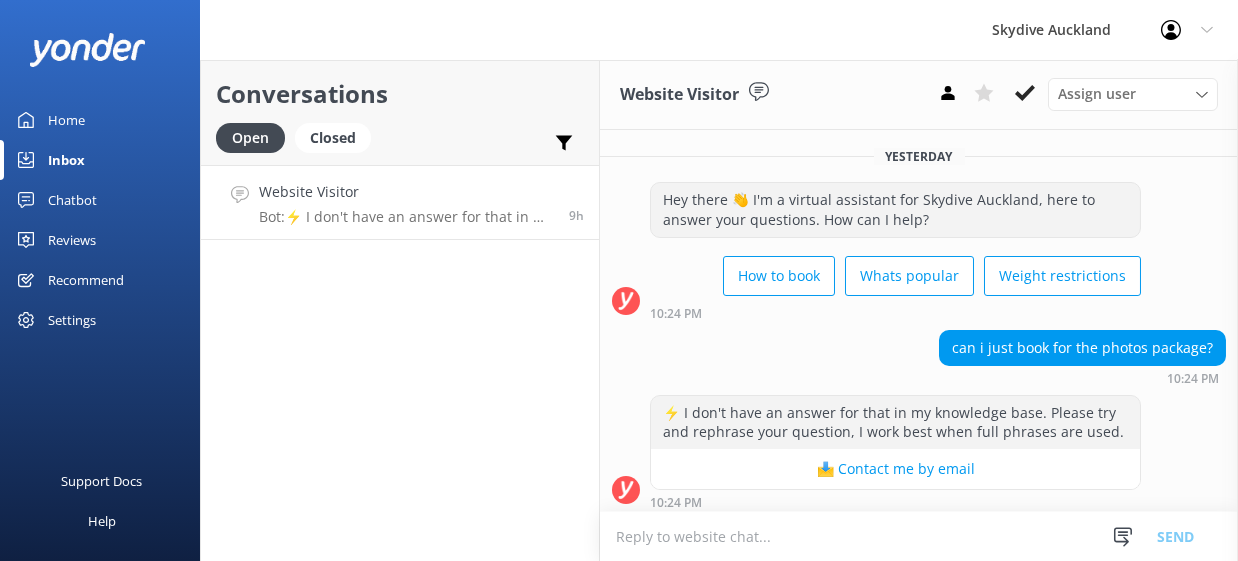 scroll, scrollTop: 5, scrollLeft: 0, axis: vertical 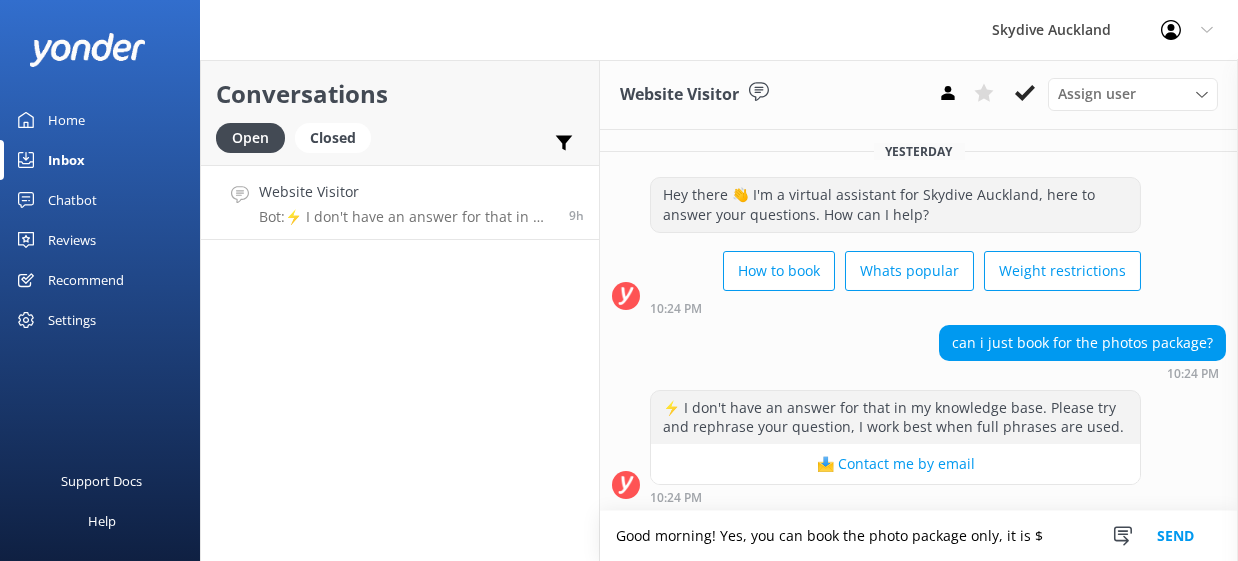 click on "Good morning! Yes, you can book the photo package only, it is $" at bounding box center (919, 536) 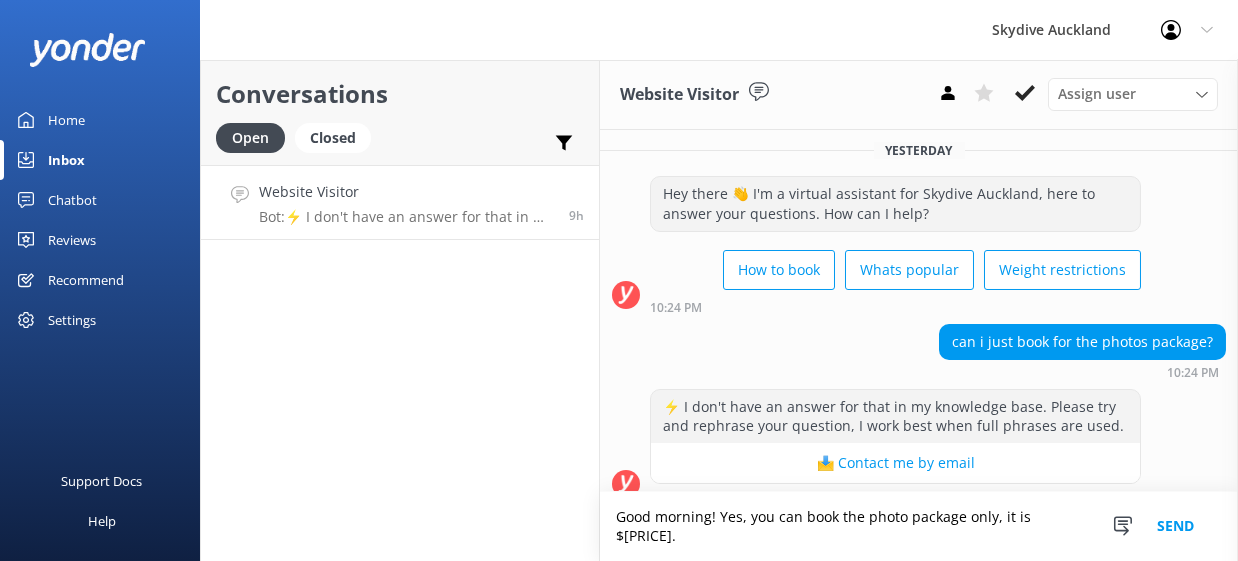 scroll, scrollTop: 5, scrollLeft: 0, axis: vertical 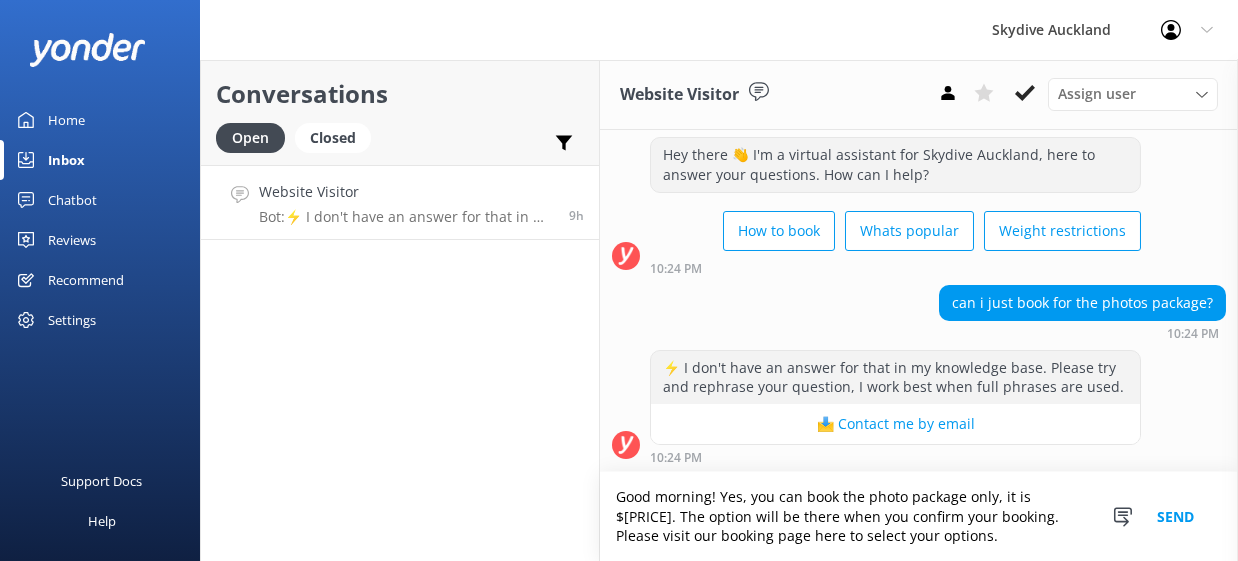 drag, startPoint x: 810, startPoint y: 537, endPoint x: 836, endPoint y: 538, distance: 26.019224 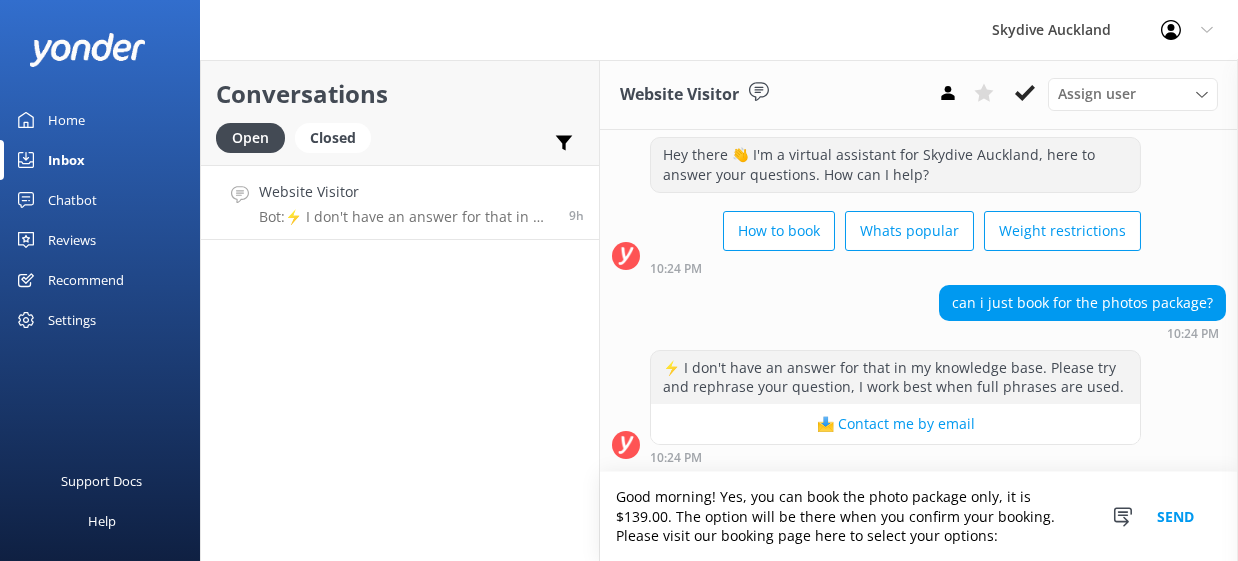 paste on "https://skydiveauckland.rezdy.com/?_ga=2.1054321.1778067225.1754423412-81403275.1749182106&_gl=1*1poa2bx*_gcl_aw*R0NMLjE3NDkxODIxMDYuQ2owS0NRandnSVhDQmhEQkFSSXNBRUxDOVppNG5mOXAxbS1aOVNuMDJ5SGtCWkh4ZWFmZ3dRcFZVaUNaVEV1b3JINks5MzVXTGFxa1NKa2FBa3dDRUFMd193Y0I.*_gcl_au*ODY3NzQzNDk1LjE3NDkxODIxMDYuNDA3NzQ0NzcwLjE3NTI2OTMwMTQuMTc1MjY5MzAxMw..*_ga*ODE0MDMyNzUuMTc0OTE4MjEwNg..*_ga_JLF90VGELQ*czE3NTQ0MjM0MTIkbzE3JGcwJHQxNzU0NDIzNDE0JGo1OCRsMCRoMjA2NjI1MzA2MA.." 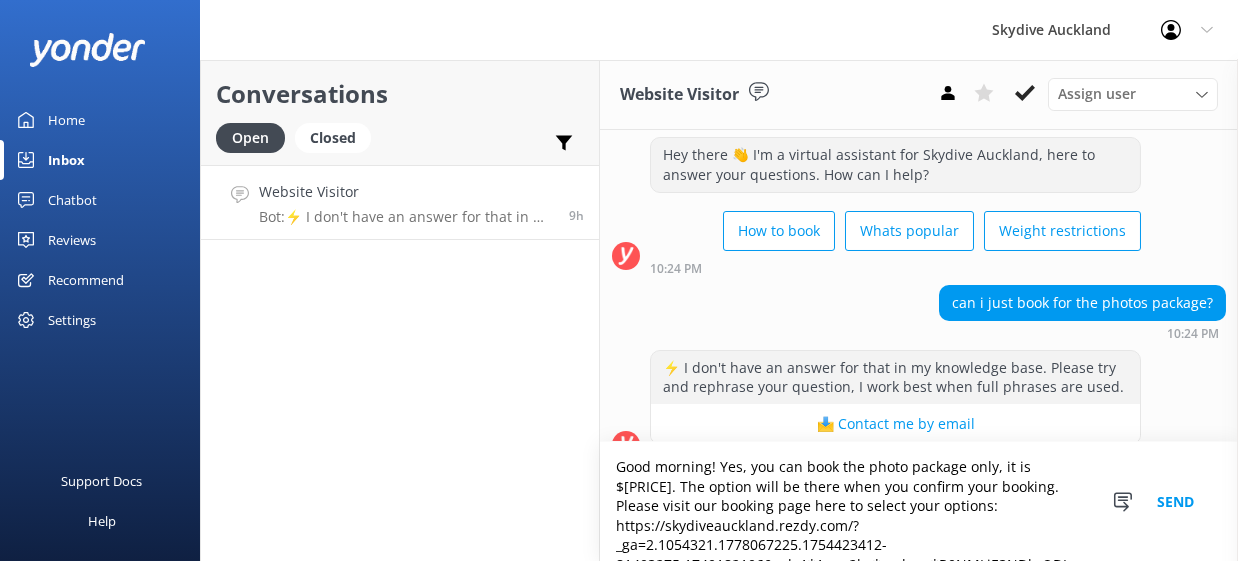 scroll, scrollTop: 0, scrollLeft: 0, axis: both 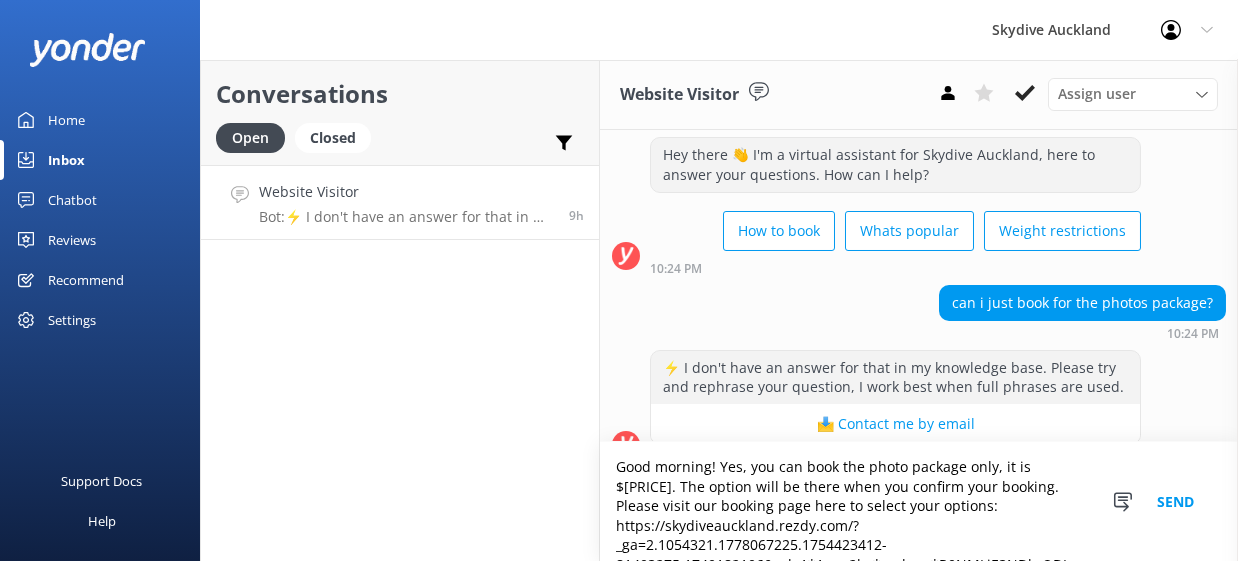 click on "Good morning! Yes, you can book the photo package only, it is $[PRICE]. The option will be there when you confirm your booking. Please visit our booking page here to select your options: https://skydiveauckland.rezdy.com/?_ga=2.1054321.1778067225.1754423412-81403275.1749182106&_gl=1*1poa2bx*_gcl_aw*R0NMLjE3NDkxODIxMDYuQ2owS0NRandnSVhDQmhEQkFSSXNBRUxDOVppNG5mOXAxbS1aOVNuMDJ5SGtCWkh4ZWFmZ3dRcFZVaUNaVEV1b3JINks5MzVXTGFxa1NKa2FBa3dDRUFMd193Y0I.*_gcl_au*ODY3NzQzNDk1LjE3NDkxODIxMDYuNDA3NzQ0NzcwLjE3NTI2OTMwMTQuMTc1MjY5MzAxMw..*_ga*ODE0MDMyNzUuMTc0OTE4MjEwNg..*_ga_JLF90VGELQ*czE3NTQ0MjM0MTIkbzE3JGcwJHQxNzU0NDIzNDE0JGo1OCRsMCRoMjA2NjI1MzA2MA.." at bounding box center [919, 501] 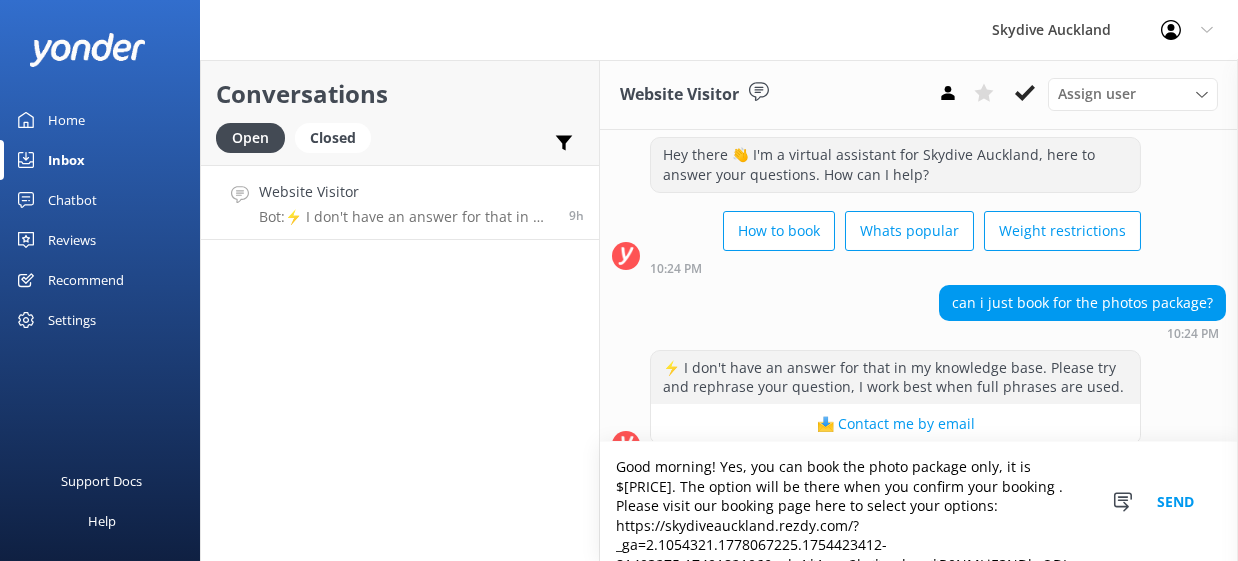 scroll, scrollTop: 75, scrollLeft: 0, axis: vertical 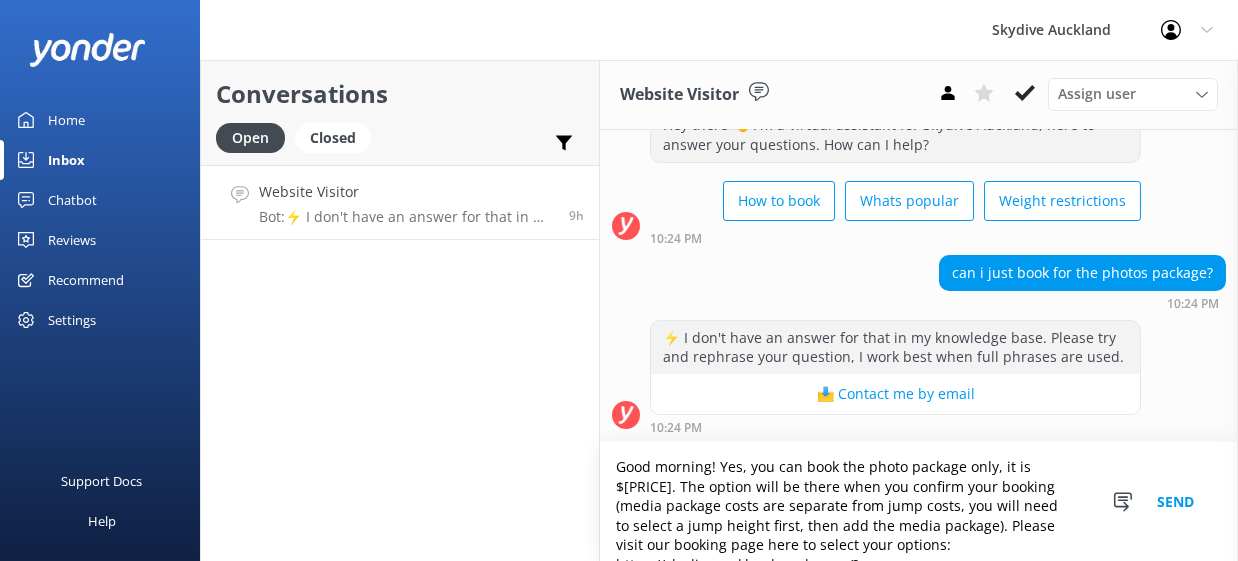 click on "Good morning! Yes, you can book the photo package only, it is $[PRICE]. The option will be there when you confirm your booking (media package costs are separate from jump costs, you will need to select a jump height first, then add the media package). Please visit our booking page here to select your options: https://skydiveauckland.rezdy.com/?_ga=2.1054321.1778067225.1754423412-81403275.1749182106&_gl=1*1poa2bx*_gcl_aw*R0NMLjE3NDkxODIxMDYuQ2owS0NRandnSVhDQmhEQkFSSXNBRUxDOVppNG5mOXAxbS1aOVNuMDJ5SGtCWkh4ZWFmZ3dRcFZVaUNaVEV1b3JINks5MzVXTGFxa1NKa2FBa3dDRUFMd193Y0I.*_gcl_au*ODY3NzQzNDk1LjE3NDkxODIxMDYuNDA3NzQ0NzcwLjE3NTI2OTMwMTQuMTc1MjY5MzAxMw..*_ga*ODE0MDMyNzUuMTc0OTE4MjEwNg..*_ga_JLF90VGELQ*czE3NTQ0MjM0MTIkbzE3JGcwJHQxNzU0NDIzNDE0JGo1OCRsMCRoMjA2NjI1MzA2MA.." at bounding box center [919, 501] 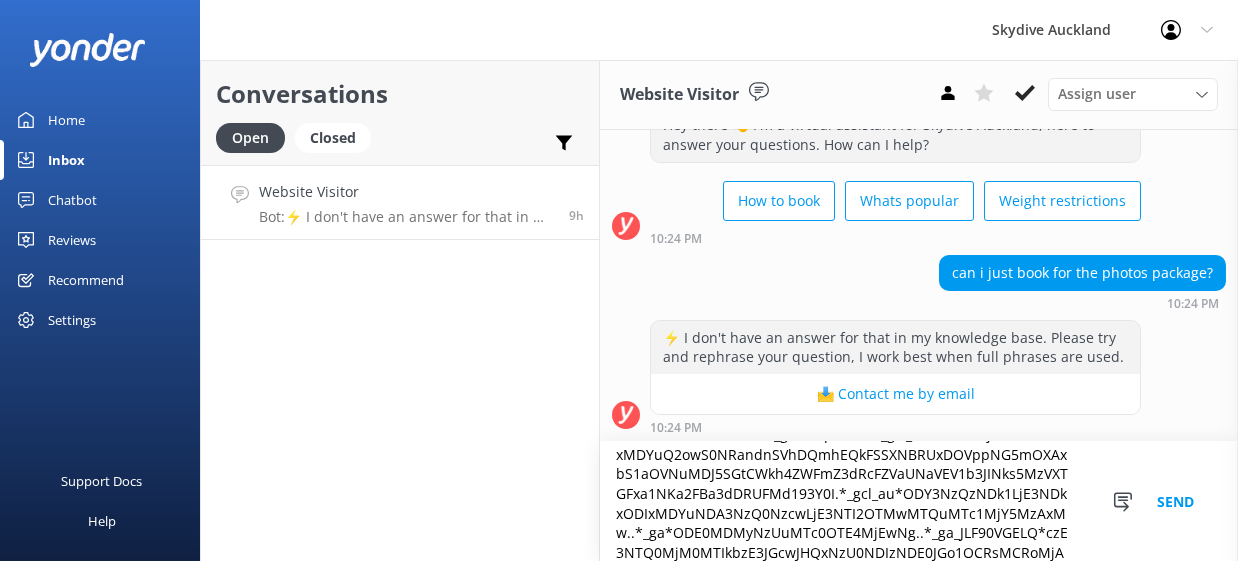 scroll, scrollTop: 204, scrollLeft: 0, axis: vertical 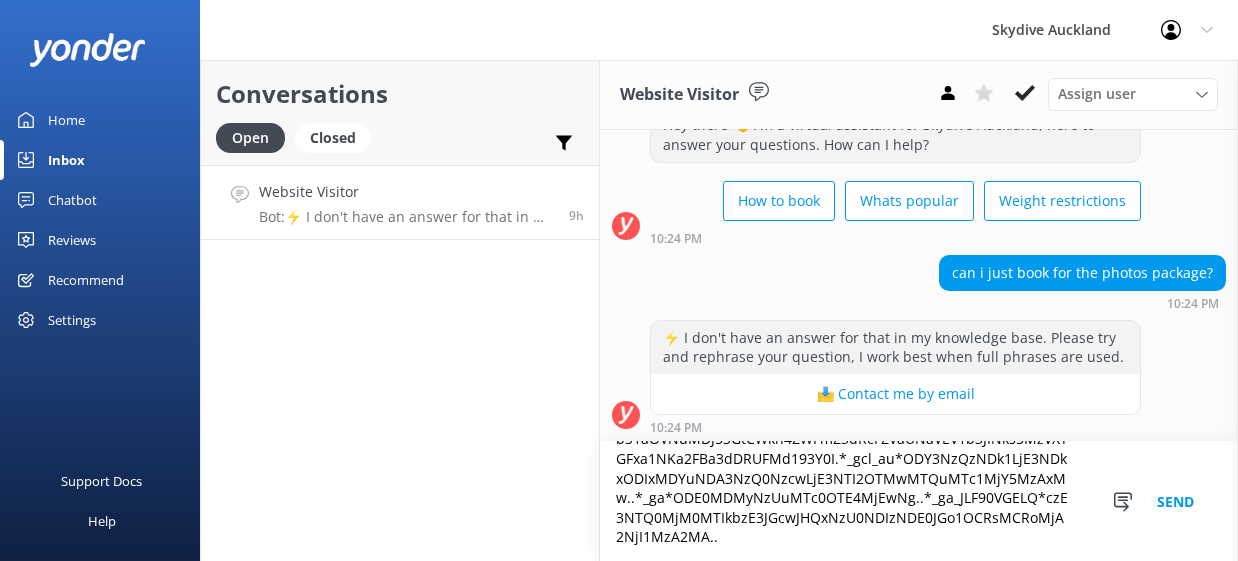 click on "Good morning! Yes, you can book the photo package only, it is $[PRICE]. The option will be there when you confirm your booking (media package costs are separate from jump costs, you will need to select a jump height first, then add the media package). Please visit our booking page here to select your options: https://skydiveauckland.rezdy.com/?_ga=2.1054321.1778067225.1754423412-81403275.1749182106&_gl=1*1poa2bx*_gcl_aw*R0NMLjE3NDkxODIxMDYuQ2owS0NRandnSVhDQmhEQkFSSXNBRUxDOVppNG5mOXAxbS1aOVNuMDJ5SGtCWkh4ZWFmZ3dRcFZVaUNaVEV1b3JINks5MzVXTGFxa1NKa2FBa3dDRUFMd193Y0I.*_gcl_au*ODY3NzQzNDk1LjE3NDkxODIxMDYuNDA3NzQ0NzcwLjE3NTI2OTMwMTQuMTc1MjY5MzAxMw..*_ga*ODE0MDMyNzUuMTc0OTE4MjEwNg..*_ga_JLF90VGELQ*czE3NTQ0MjM0MTIkbzE3JGcwJHQxNzU0NDIzNDE0JGo1OCRsMCRoMjA2NjI1MzA2MA.." at bounding box center (919, 501) 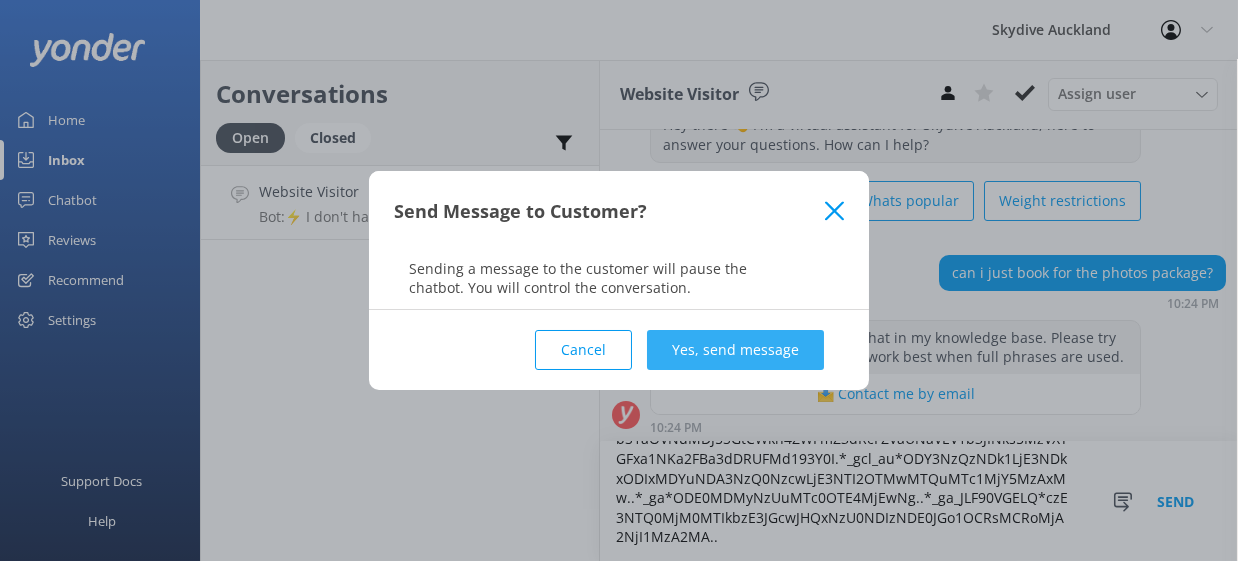 click on "Yes, send message" at bounding box center (735, 350) 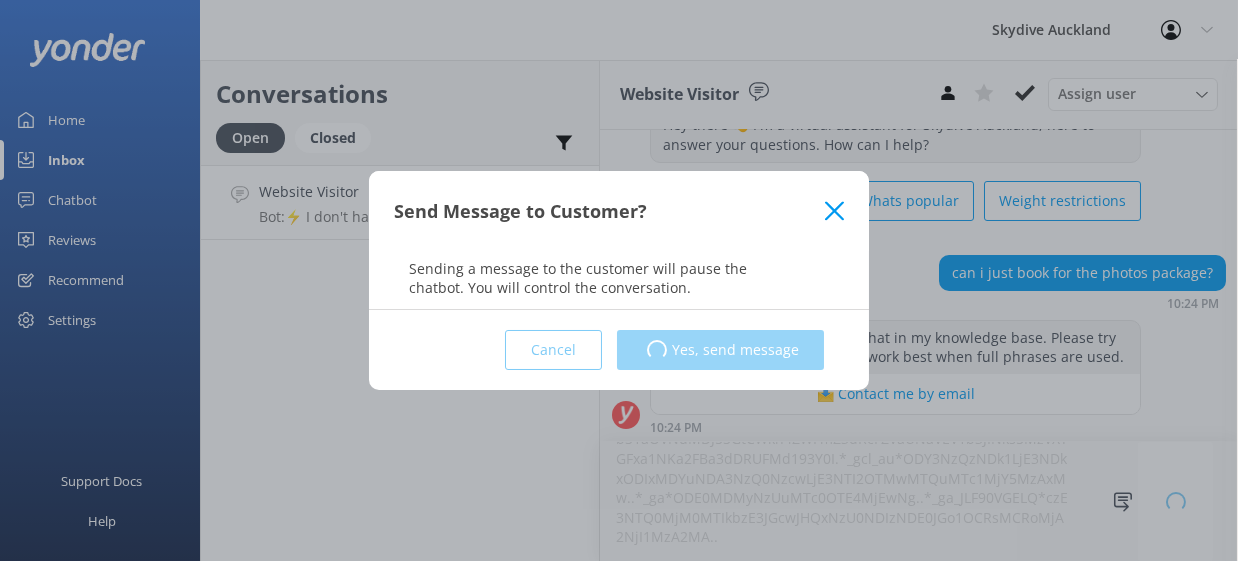 type 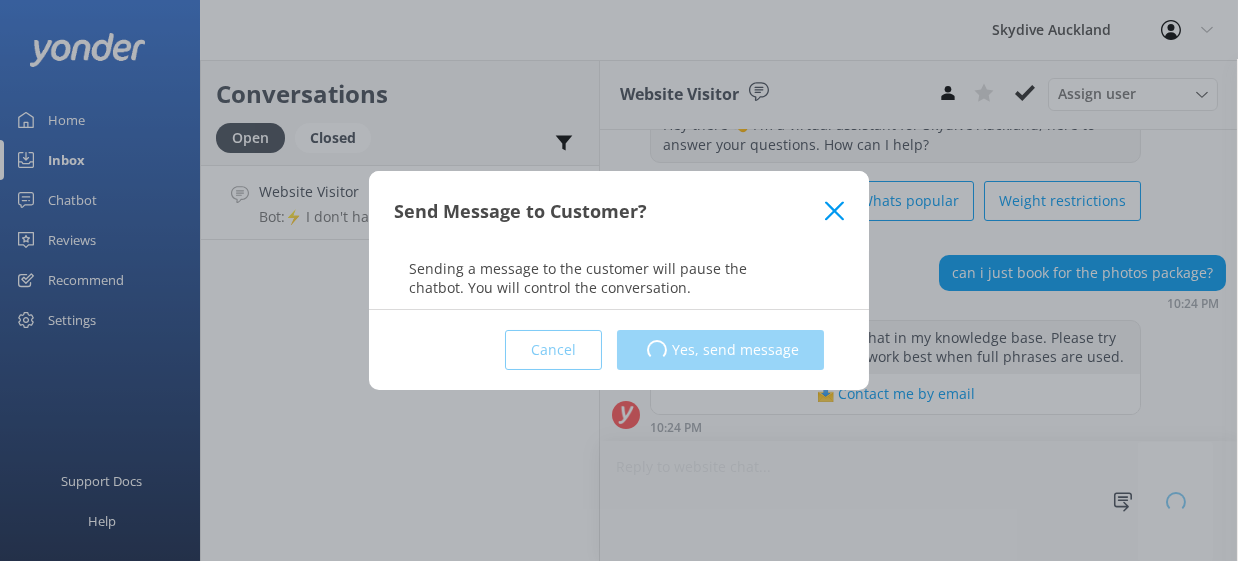 scroll, scrollTop: 0, scrollLeft: 0, axis: both 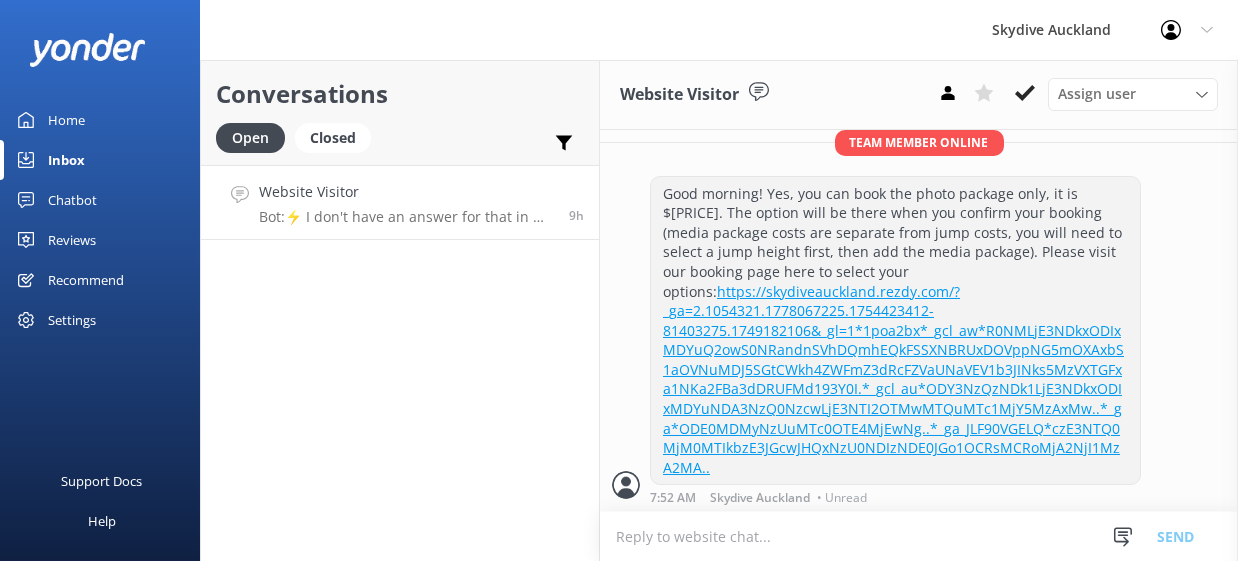 click on "https://skydiveauckland.rezdy.com/?_ga=2.1054321.1778067225.1754423412-81403275.1749182106&_gl=1*1poa2bx*_gcl_aw*R0NMLjE3NDkxODIxMDYuQ2owS0NRandnSVhDQmhEQkFSSXNBRUxDOVppNG5mOXAxbS1aOVNuMDJ5SGtCWkh4ZWFmZ3dRcFZVaUNaVEV1b3JINks5MzVXTGFxa1NKa2FBa3dDRUFMd193Y0I.*_gcl_au*ODY3NzQzNDk1LjE3NDkxODIxMDYuNDA3NzQ0NzcwLjE3NTI2OTMwMTQuMTc1MjY5MzAxMw..*_ga*ODE0MDMyNzUuMTc0OTE4MjEwNg..*_ga_JLF90VGELQ*czE3NTQ0MjM0MTIkbzE3JGcwJHQxNzU0NDIzNDE0JGo1OCRsMCRoMjA2NjI1MzA2MA.." at bounding box center [893, 379] 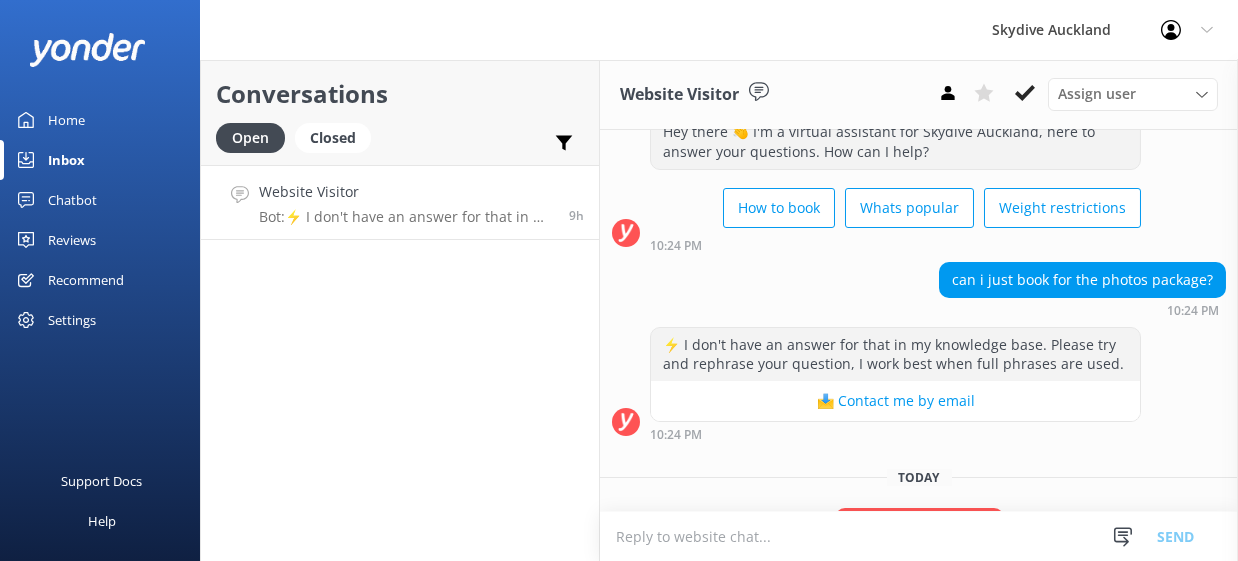 scroll, scrollTop: 0, scrollLeft: 0, axis: both 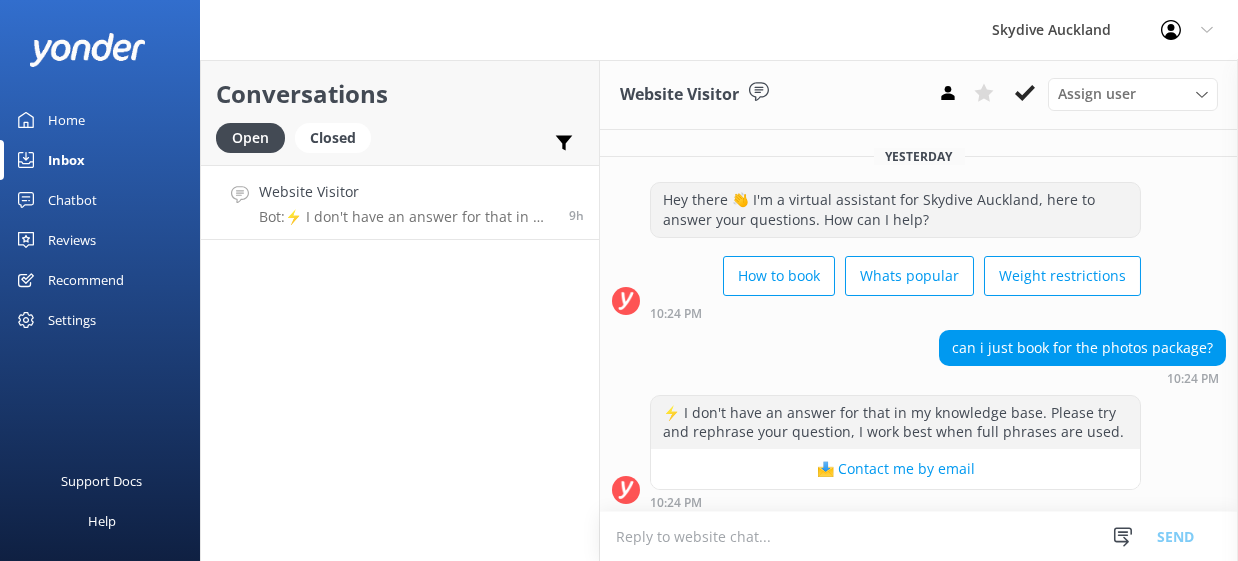 click on "Conversations Open Closed Important Assigned to me Unassigned Website Visitor Bot:  ⚡ I don't have an answer for that in my knowledge base. Please try and rephrase your question, I work best when full phrases are used.  9h" at bounding box center (400, 310) 